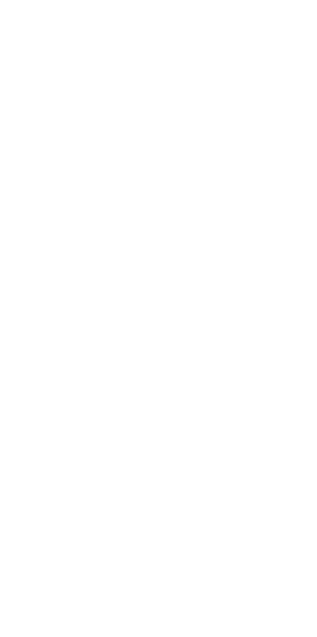 scroll, scrollTop: 0, scrollLeft: 0, axis: both 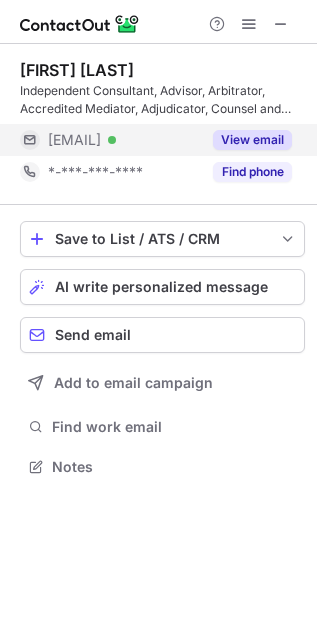 click on "View email" at bounding box center (252, 140) 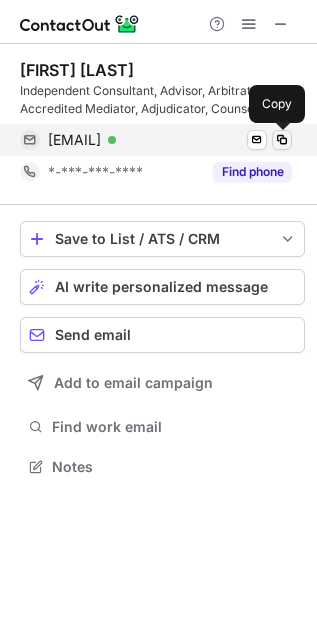 click at bounding box center (282, 140) 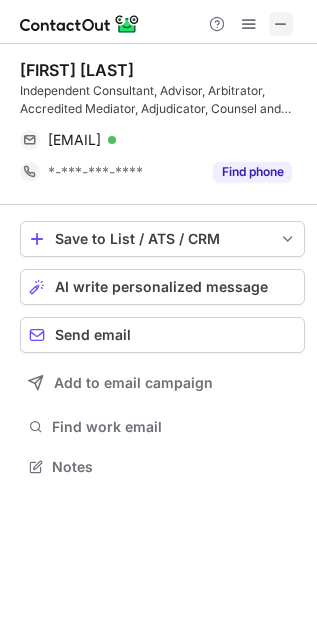 click at bounding box center (281, 24) 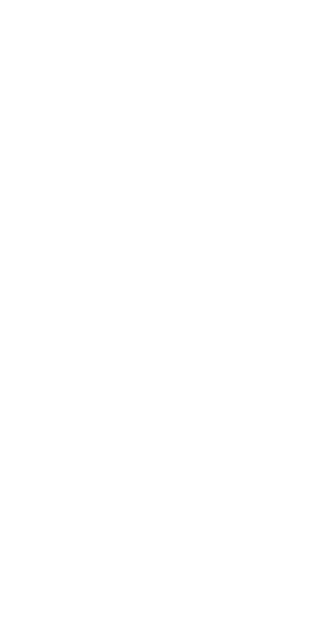scroll, scrollTop: 0, scrollLeft: 0, axis: both 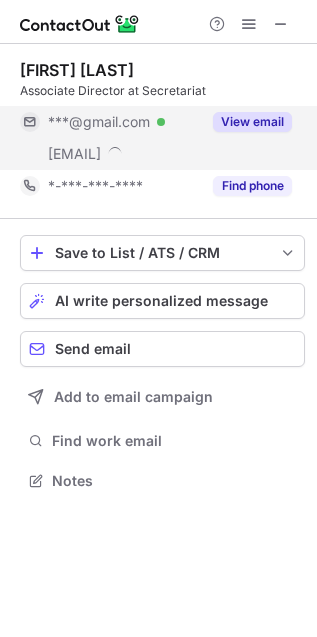 click on "View email" at bounding box center [252, 122] 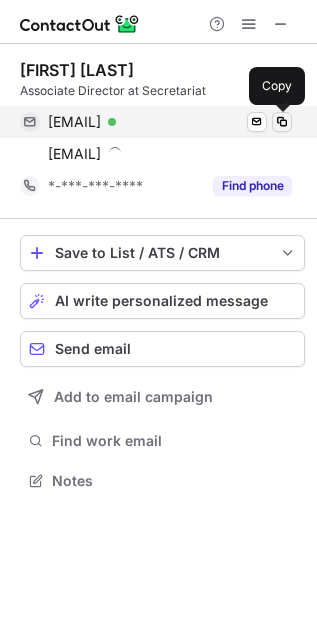 click at bounding box center (282, 122) 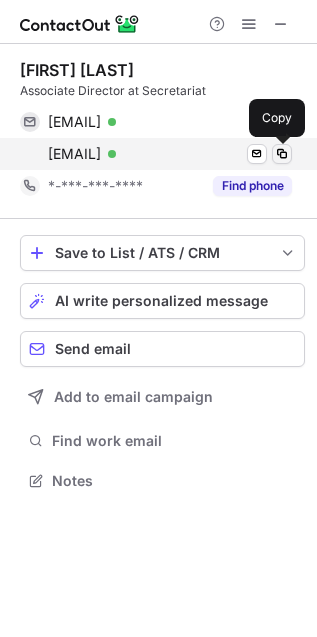 click at bounding box center [282, 154] 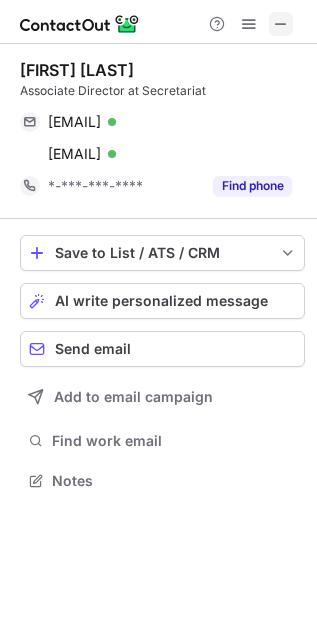 click at bounding box center (281, 24) 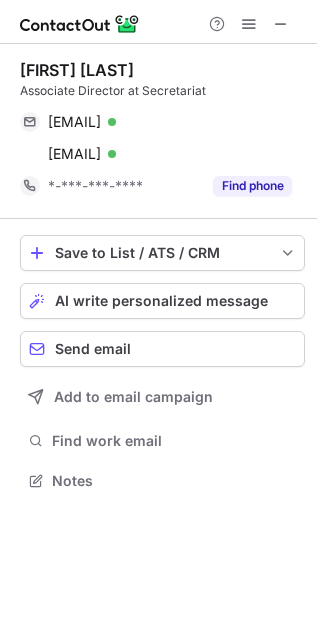 scroll, scrollTop: 421, scrollLeft: 317, axis: both 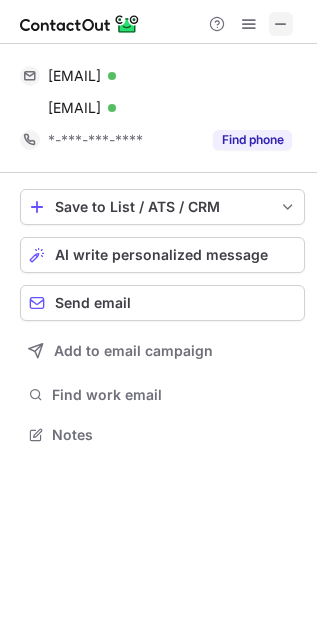 click at bounding box center [281, 24] 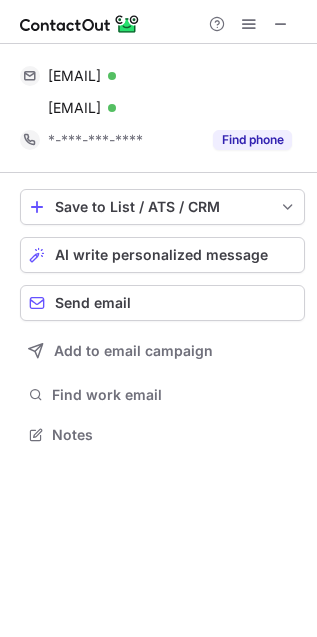 scroll, scrollTop: 442, scrollLeft: 317, axis: both 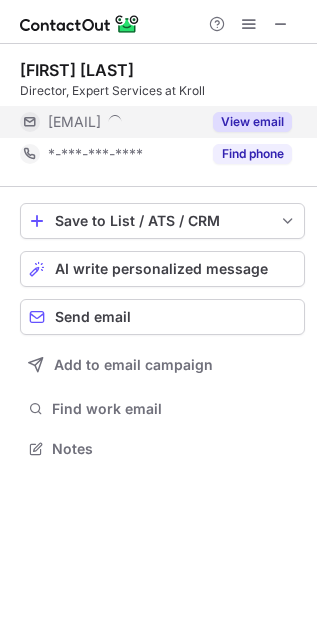 click on "View email" at bounding box center [252, 122] 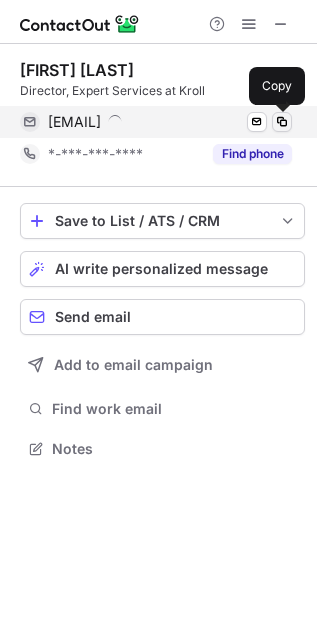 click at bounding box center (282, 122) 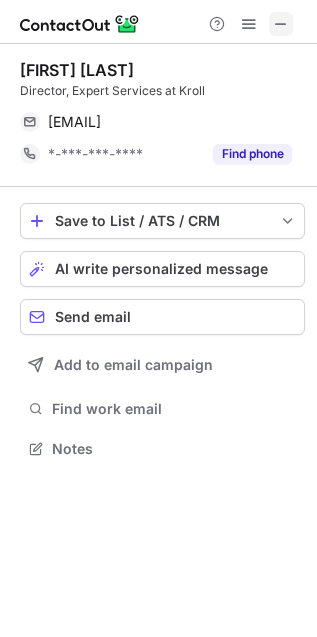 click at bounding box center [281, 24] 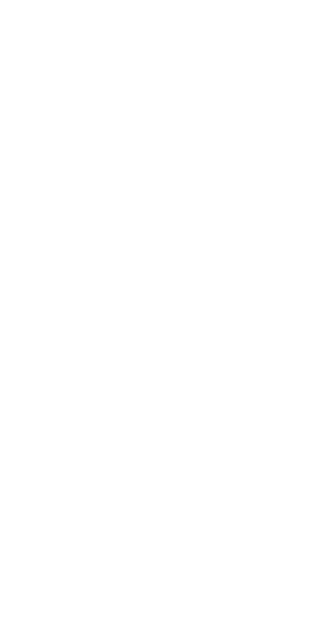 scroll, scrollTop: 0, scrollLeft: 0, axis: both 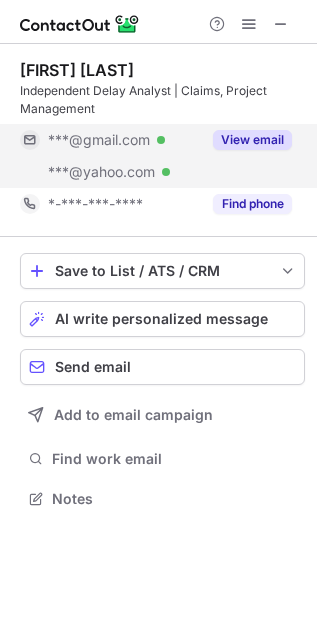click on "View email" at bounding box center [252, 140] 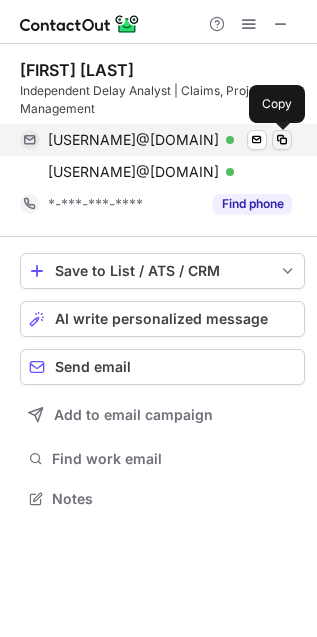 click at bounding box center (282, 140) 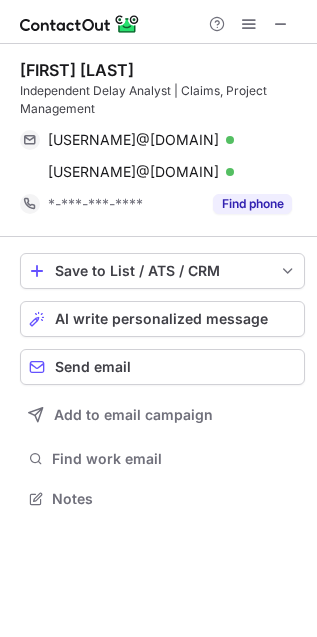 click at bounding box center (249, 24) 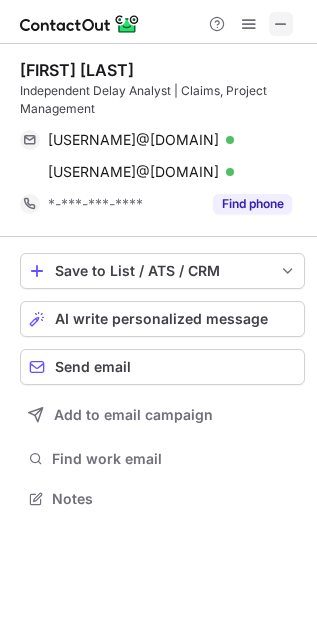 click at bounding box center (281, 24) 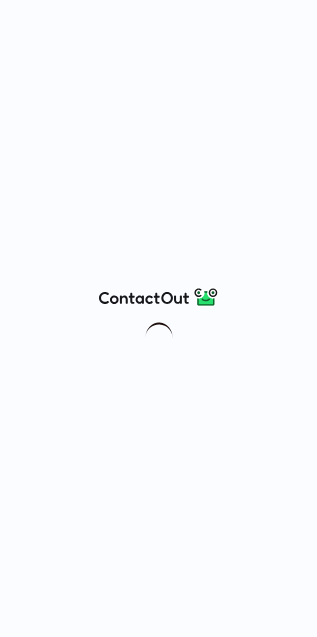 scroll, scrollTop: 0, scrollLeft: 0, axis: both 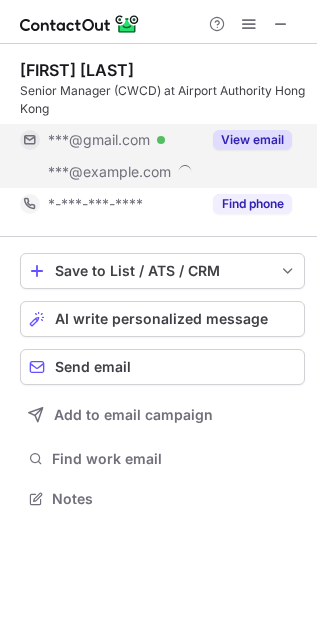 click on "View email" at bounding box center [252, 140] 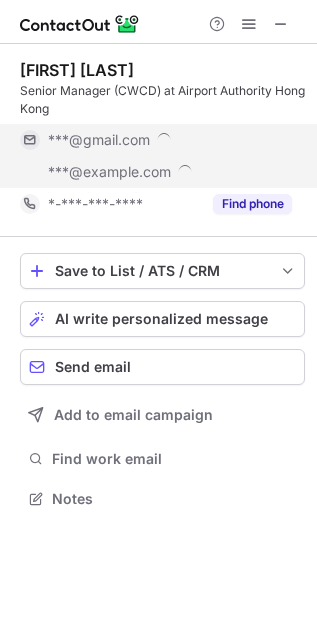 scroll, scrollTop: 9, scrollLeft: 9, axis: both 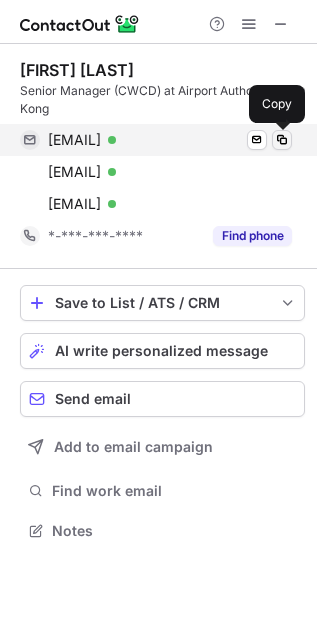 click at bounding box center (282, 140) 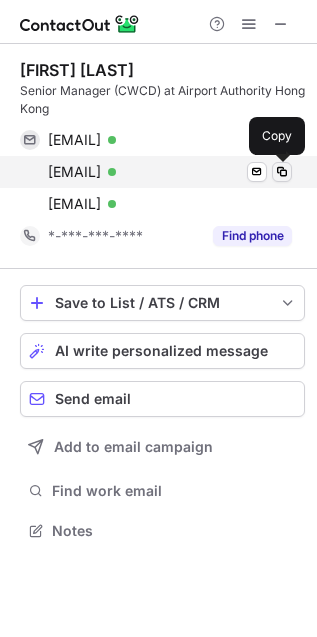 click at bounding box center (282, 172) 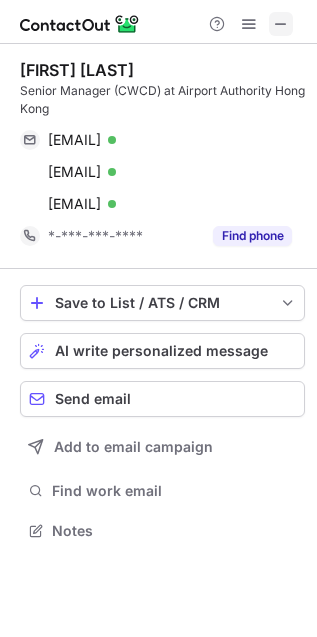 click at bounding box center [281, 24] 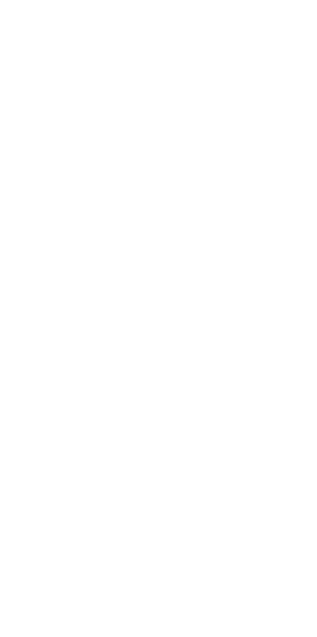 scroll, scrollTop: 0, scrollLeft: 0, axis: both 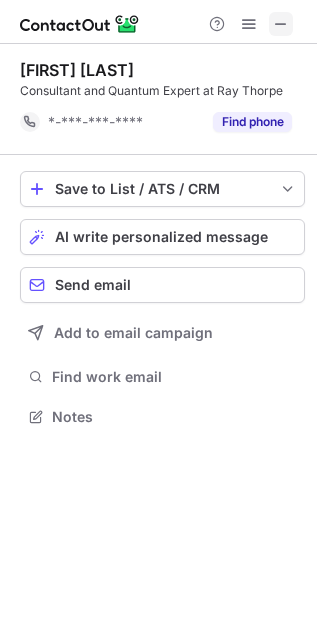 click at bounding box center (281, 24) 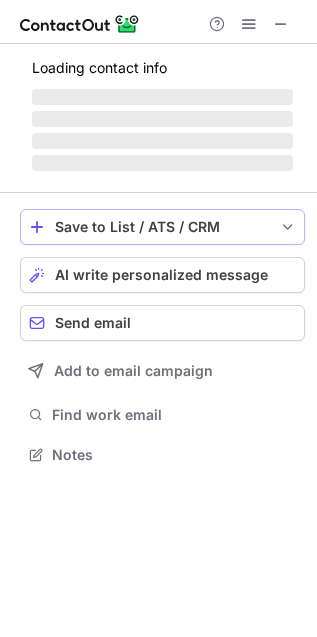scroll, scrollTop: 442, scrollLeft: 317, axis: both 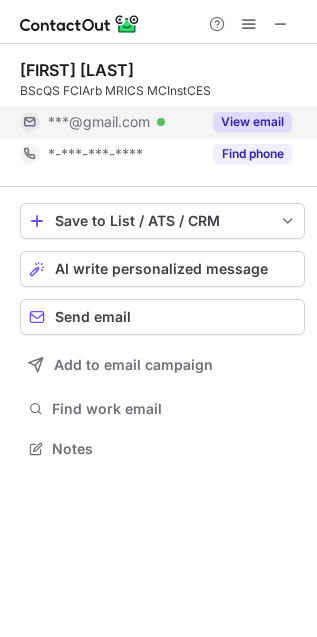 click on "View email" at bounding box center [252, 122] 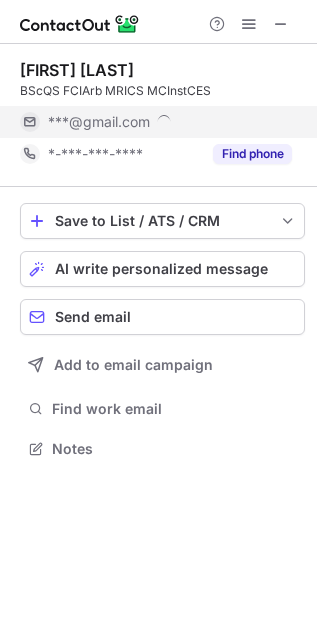 scroll, scrollTop: 9, scrollLeft: 9, axis: both 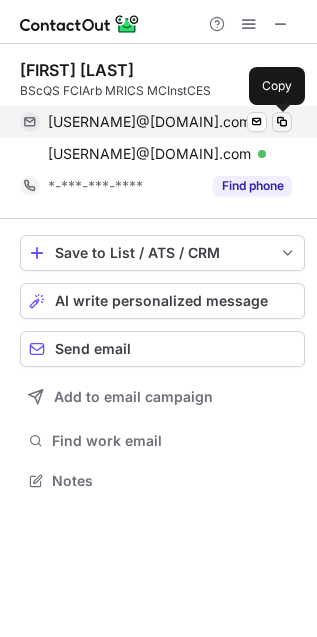 click at bounding box center (282, 122) 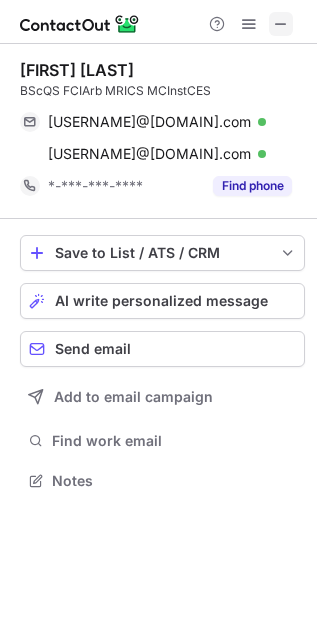 click at bounding box center [281, 24] 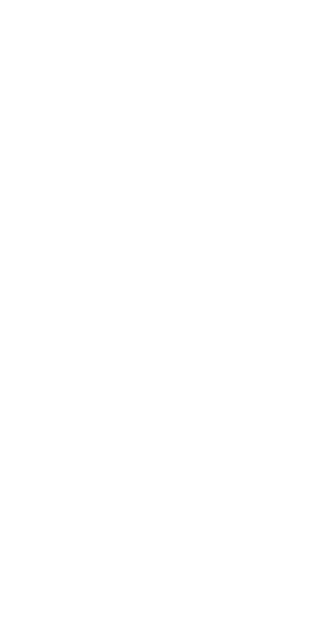 scroll, scrollTop: 0, scrollLeft: 0, axis: both 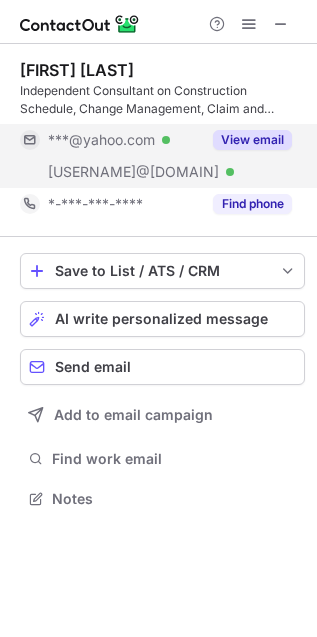 click on "View email" at bounding box center (252, 140) 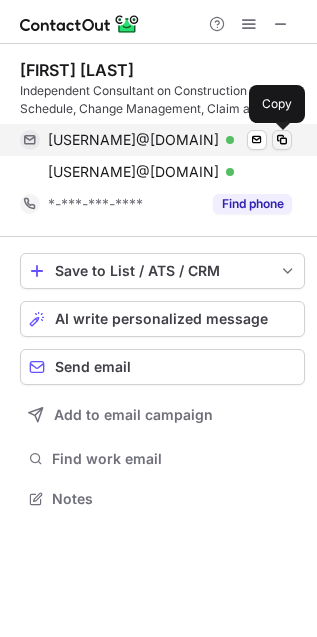 click at bounding box center [282, 140] 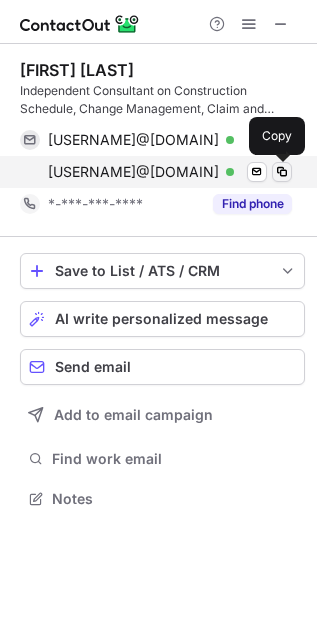 click at bounding box center (282, 172) 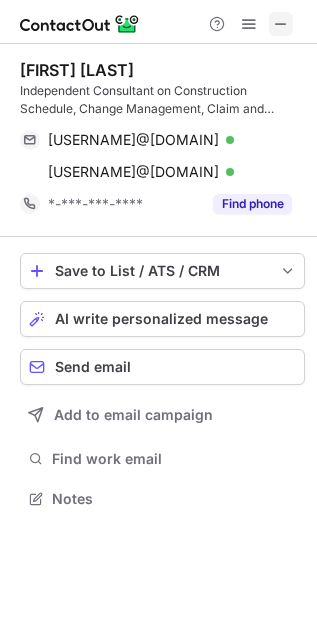 click at bounding box center (281, 24) 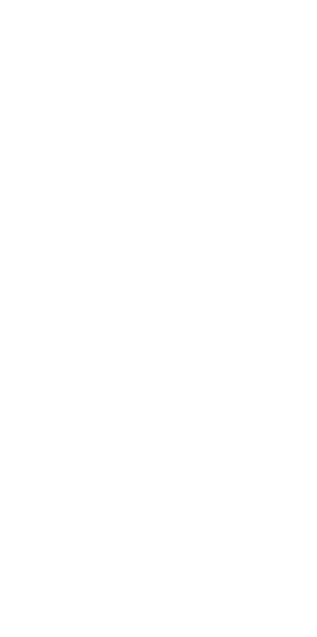 scroll, scrollTop: 0, scrollLeft: 0, axis: both 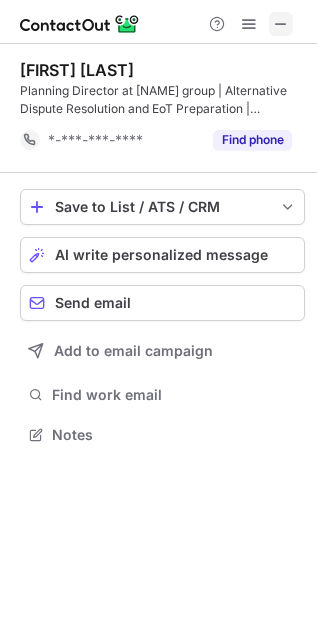 click at bounding box center (281, 24) 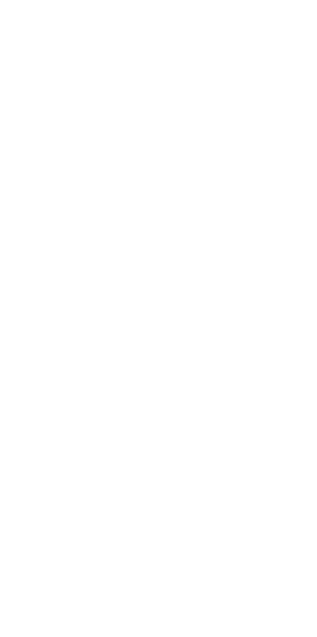 scroll, scrollTop: 0, scrollLeft: 0, axis: both 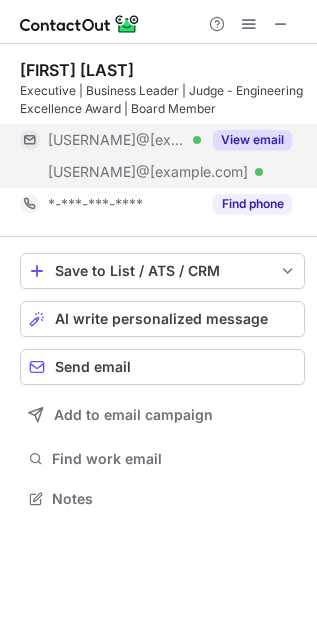 click on "View email" at bounding box center (252, 140) 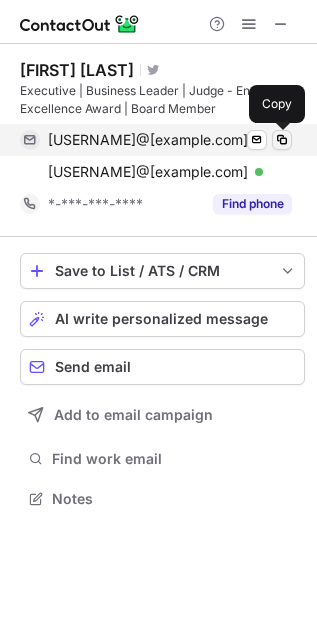 click at bounding box center [282, 140] 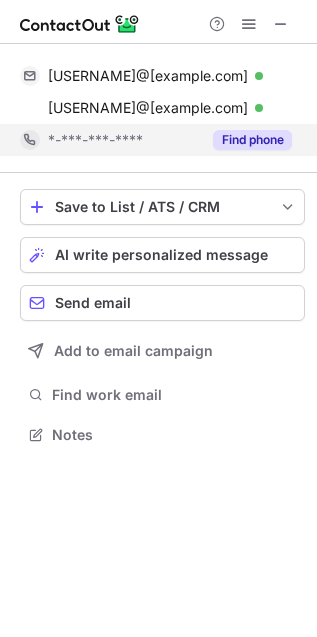 scroll, scrollTop: 421, scrollLeft: 317, axis: both 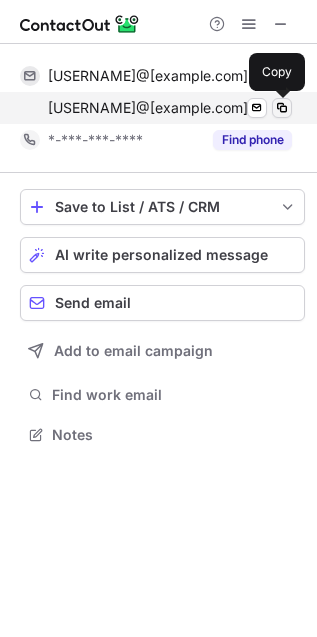 click at bounding box center [282, 108] 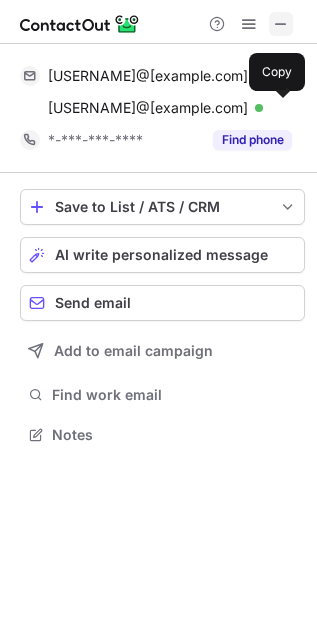click at bounding box center (281, 24) 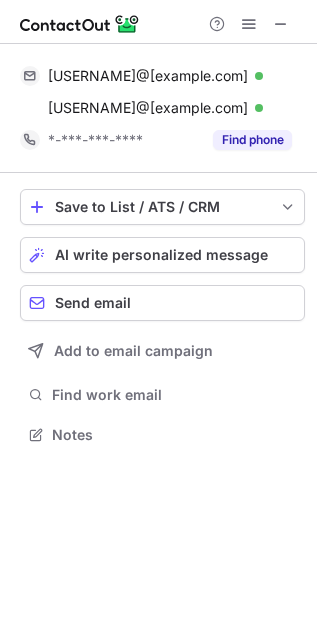 type 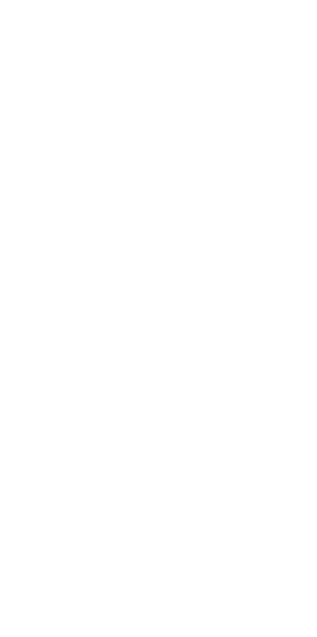 scroll, scrollTop: 0, scrollLeft: 0, axis: both 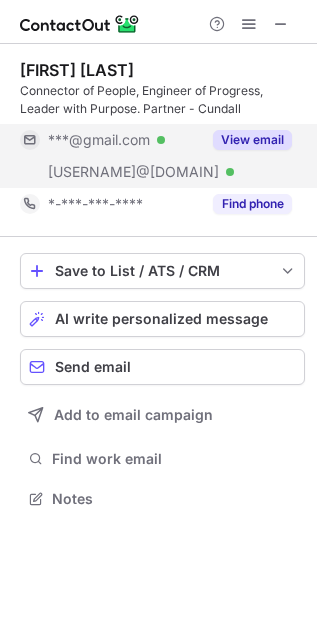 click on "View email" at bounding box center (252, 140) 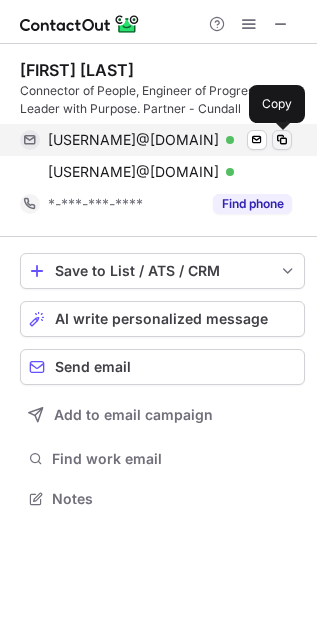 click at bounding box center [282, 140] 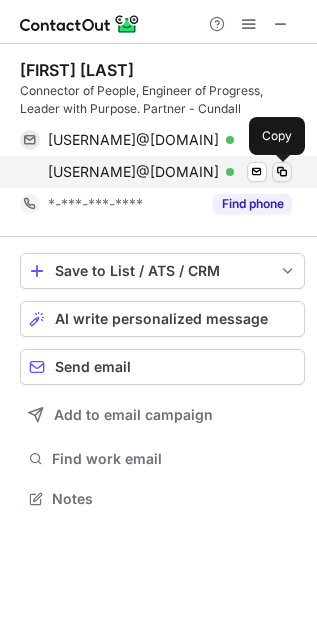 click at bounding box center (282, 172) 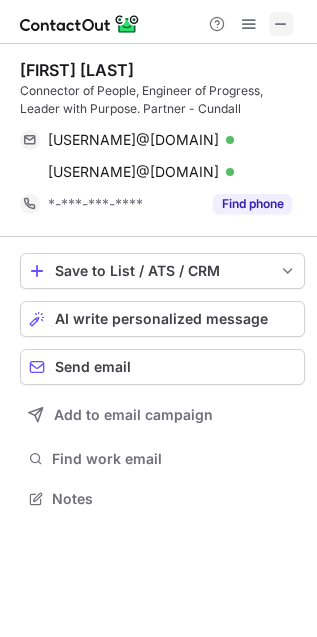 click at bounding box center [281, 24] 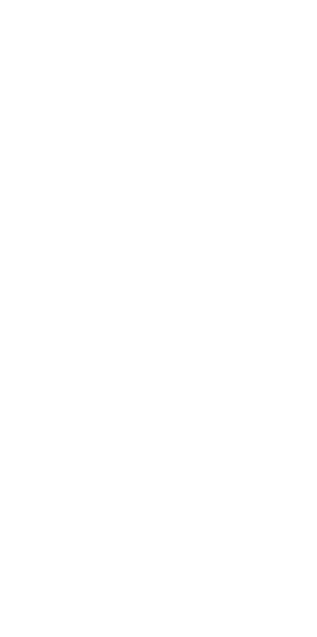 scroll, scrollTop: 0, scrollLeft: 0, axis: both 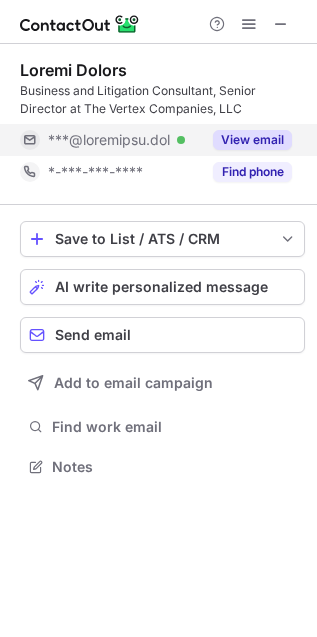 click on "View email" at bounding box center [252, 140] 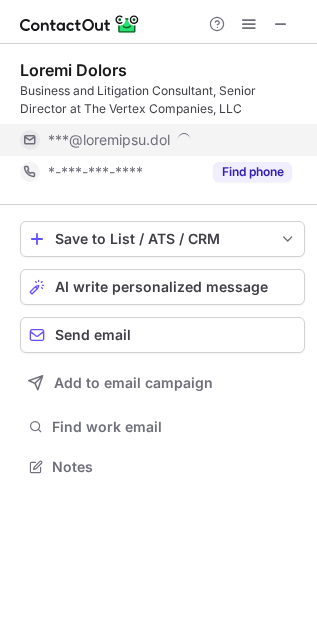 scroll, scrollTop: 9, scrollLeft: 9, axis: both 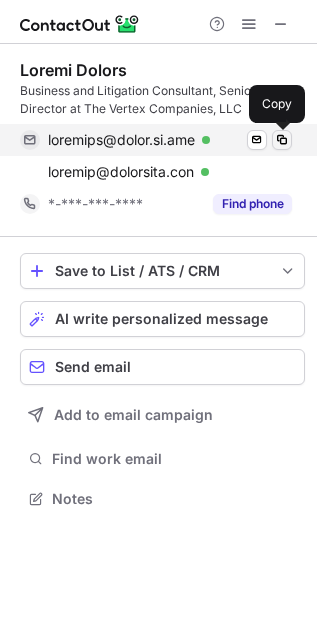 click at bounding box center [282, 140] 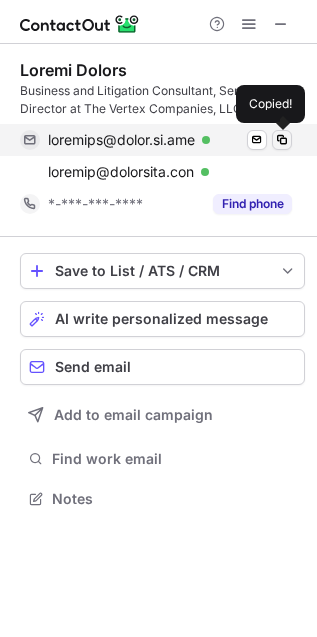 click at bounding box center [282, 140] 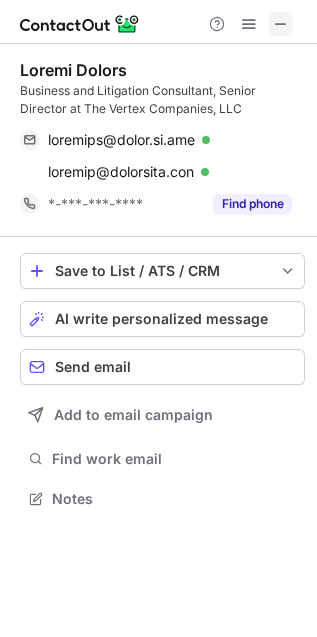 click at bounding box center (281, 24) 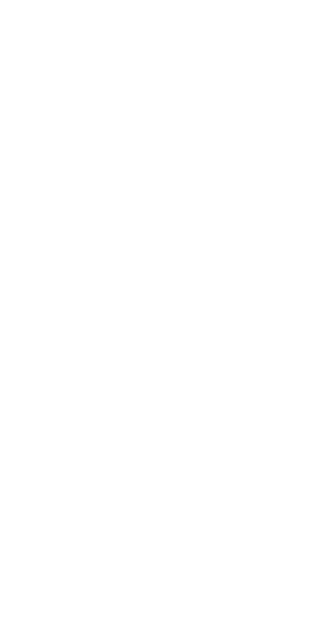 scroll, scrollTop: 0, scrollLeft: 0, axis: both 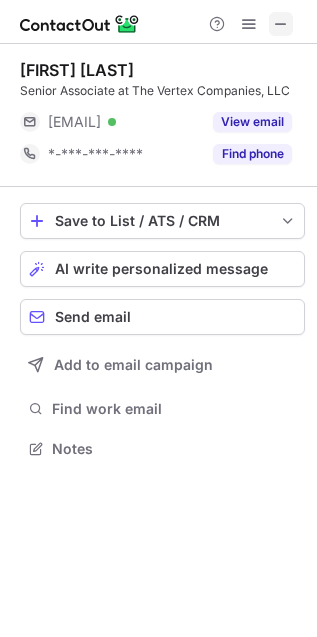 click at bounding box center [281, 24] 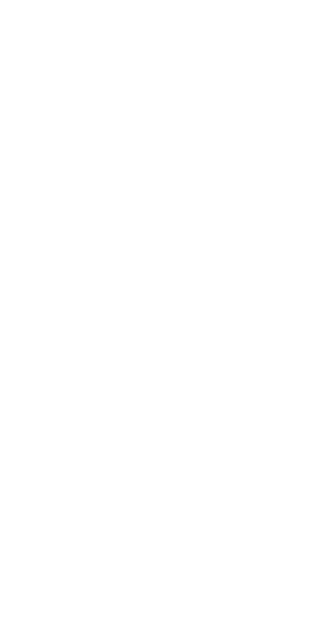 scroll, scrollTop: 0, scrollLeft: 0, axis: both 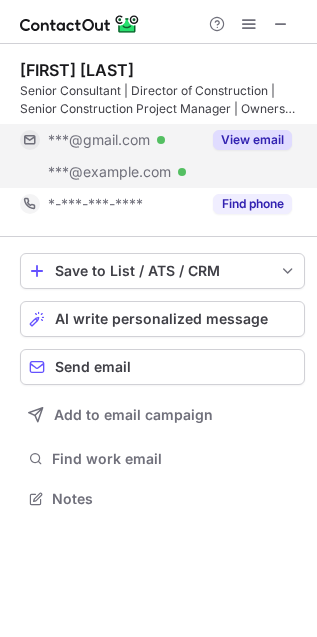 click on "View email" at bounding box center [252, 140] 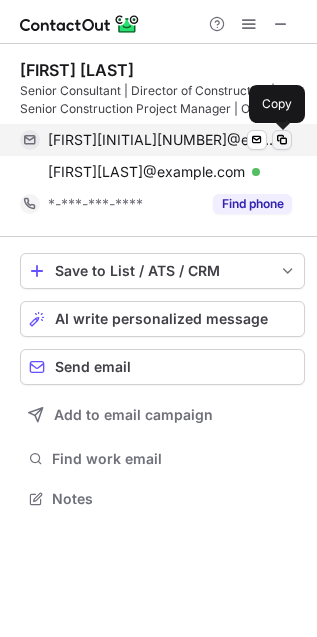 click at bounding box center (282, 140) 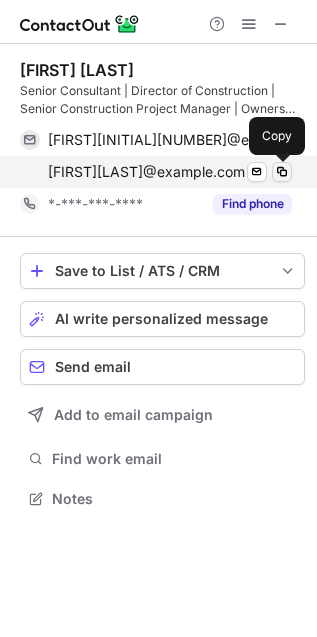 click at bounding box center (282, 172) 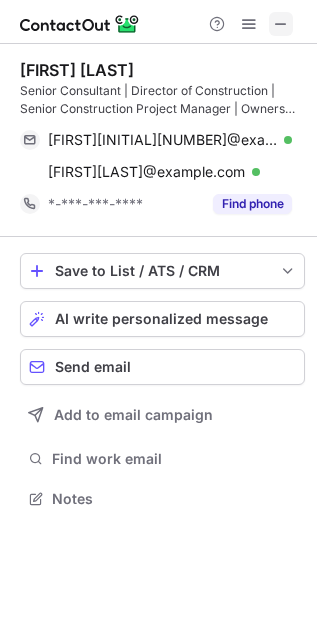click at bounding box center (281, 24) 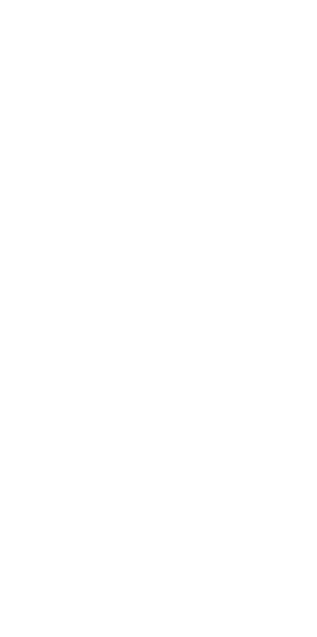 scroll, scrollTop: 0, scrollLeft: 0, axis: both 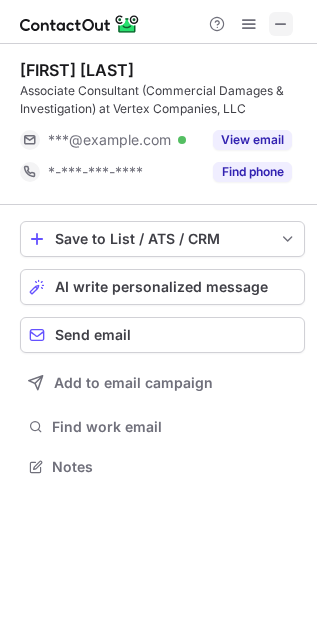 click at bounding box center (249, 24) 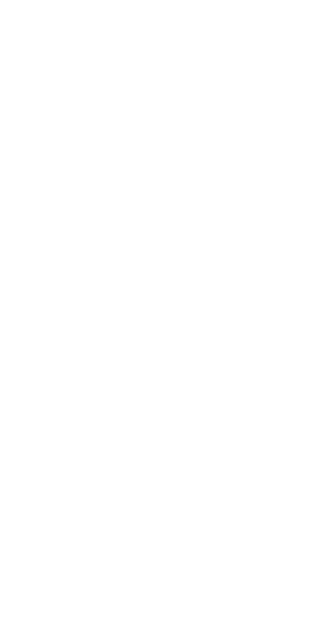 scroll, scrollTop: 0, scrollLeft: 0, axis: both 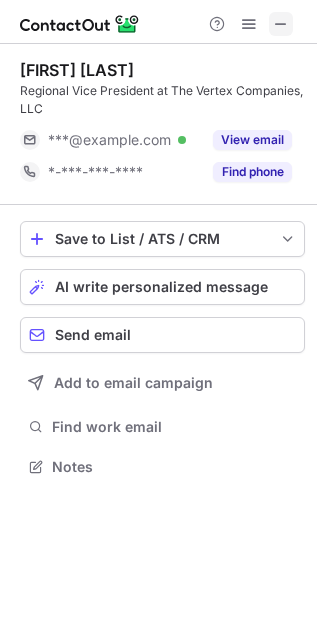 click at bounding box center [281, 24] 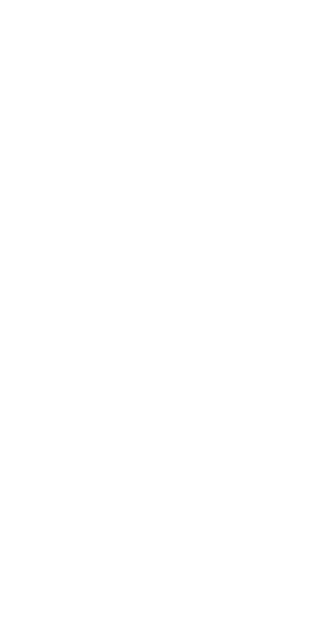 scroll, scrollTop: 0, scrollLeft: 0, axis: both 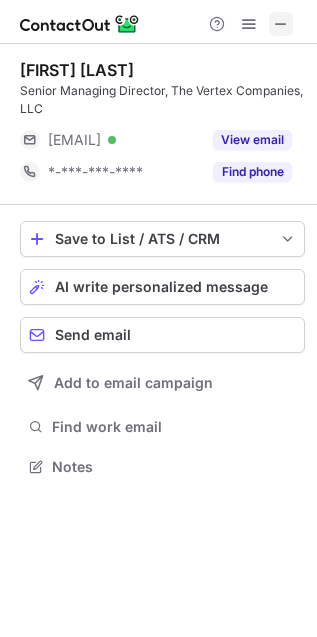 click at bounding box center [281, 24] 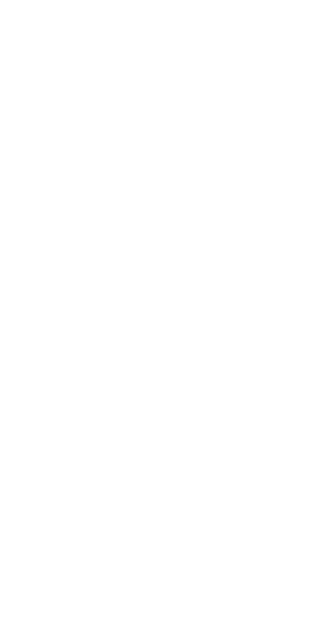 scroll, scrollTop: 0, scrollLeft: 0, axis: both 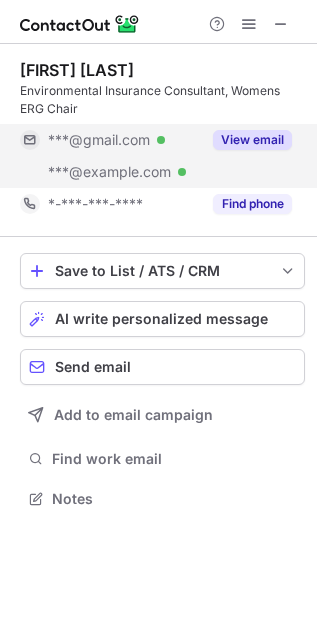 click on "View email" at bounding box center [252, 140] 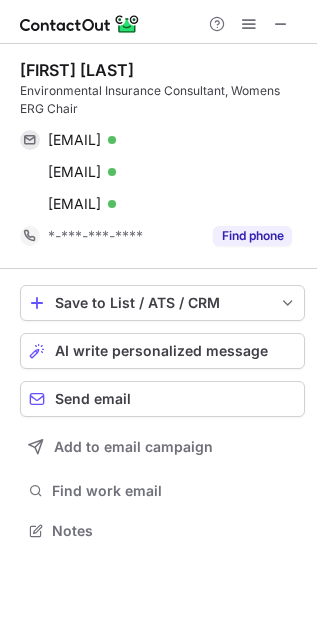 scroll, scrollTop: 9, scrollLeft: 9, axis: both 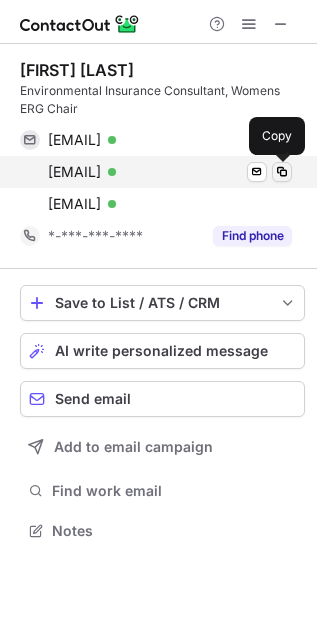click at bounding box center [282, 172] 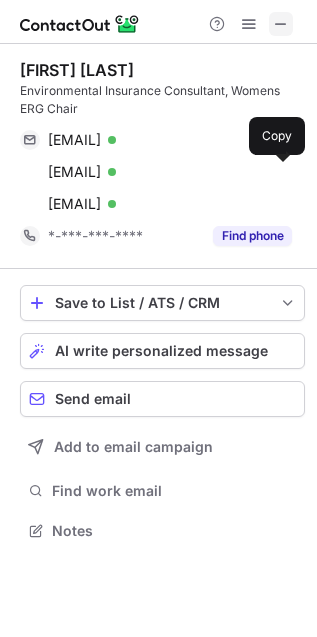 click at bounding box center [281, 24] 